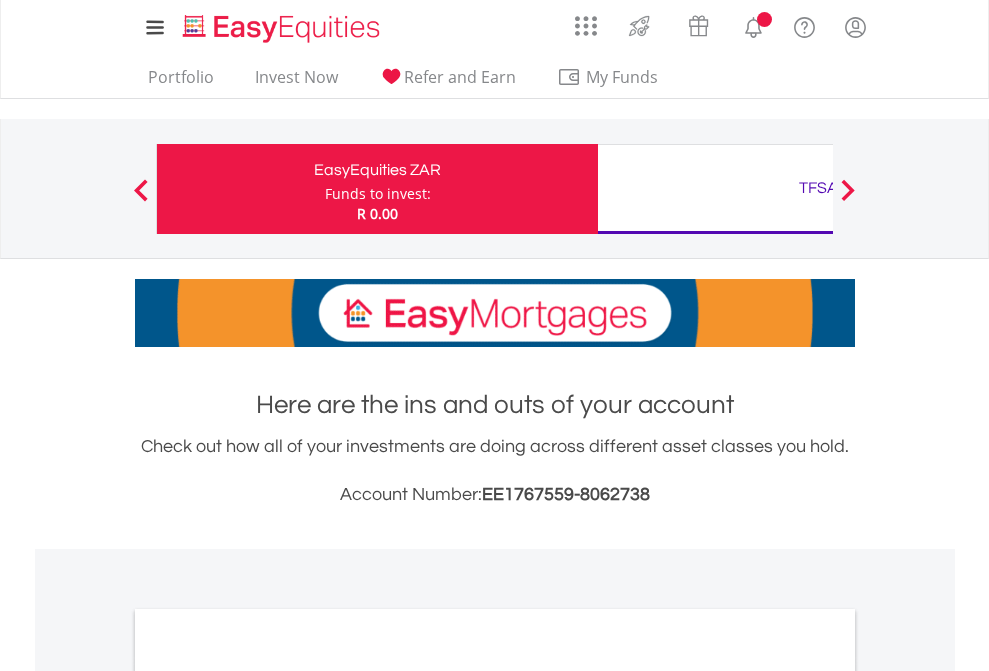 scroll, scrollTop: 0, scrollLeft: 0, axis: both 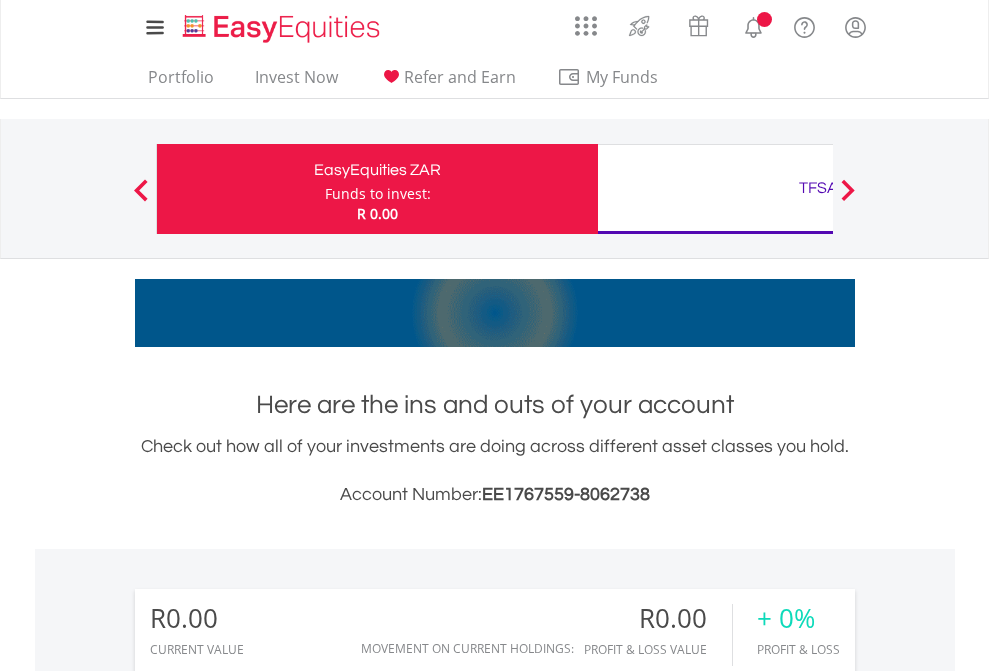 click on "Funds to invest:" at bounding box center (378, 194) 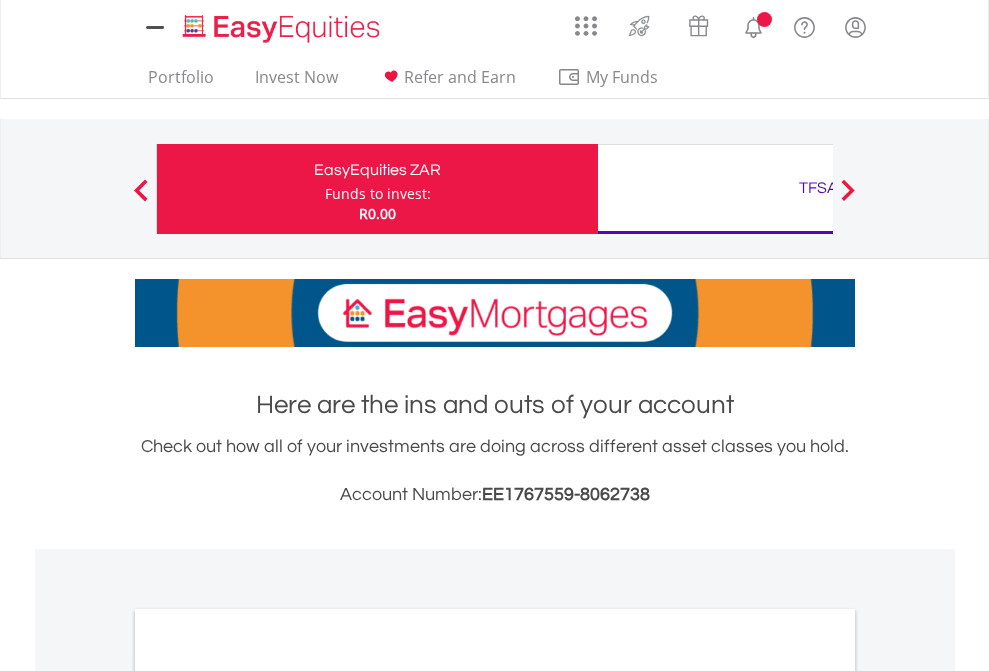 scroll, scrollTop: 0, scrollLeft: 0, axis: both 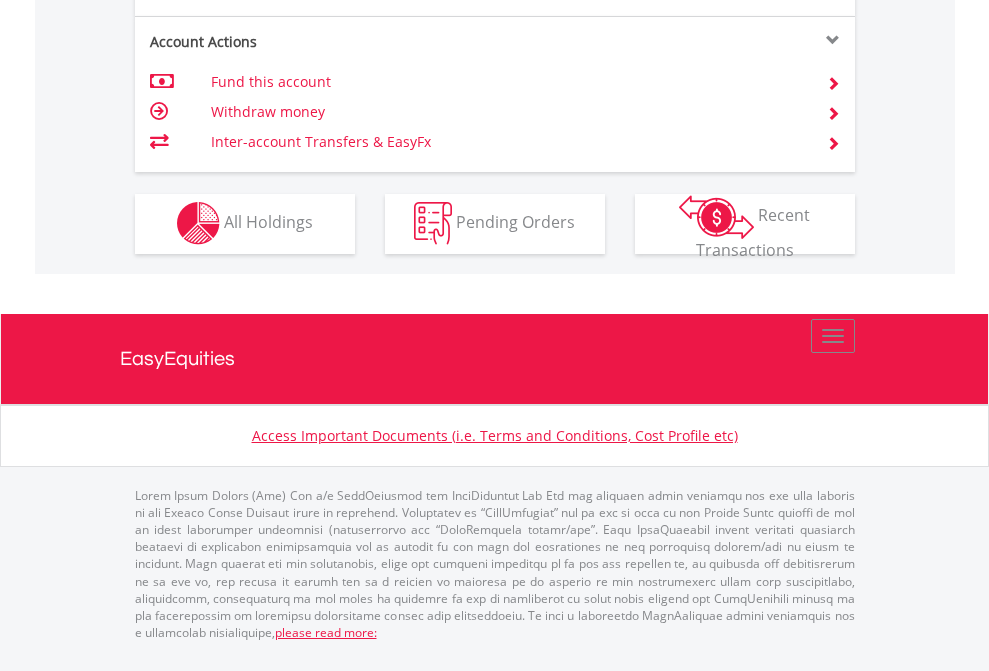 click on "Investment types" at bounding box center [706, -353] 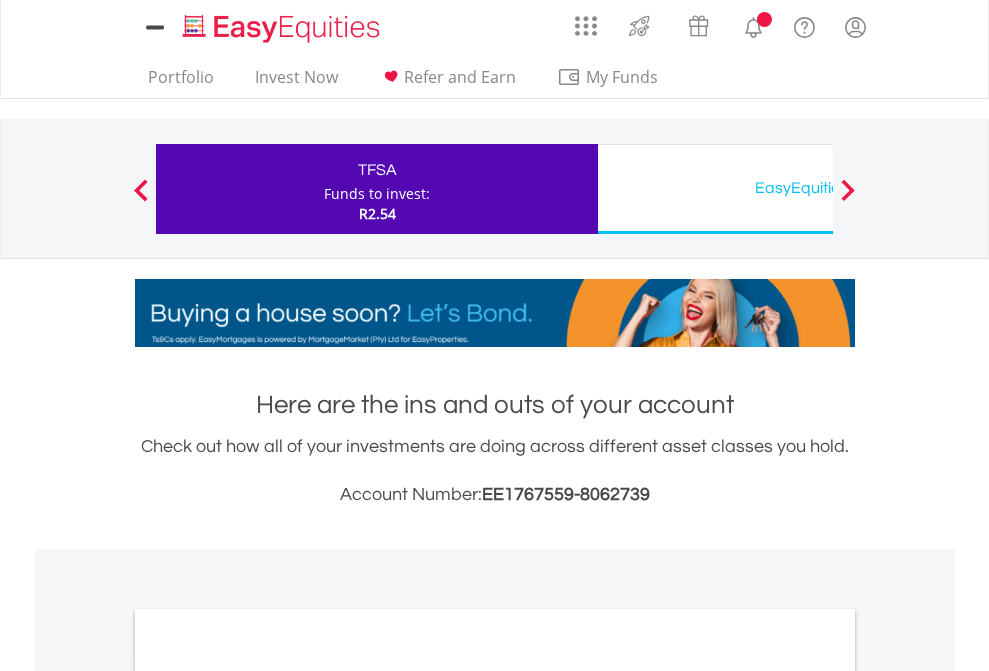 scroll, scrollTop: 0, scrollLeft: 0, axis: both 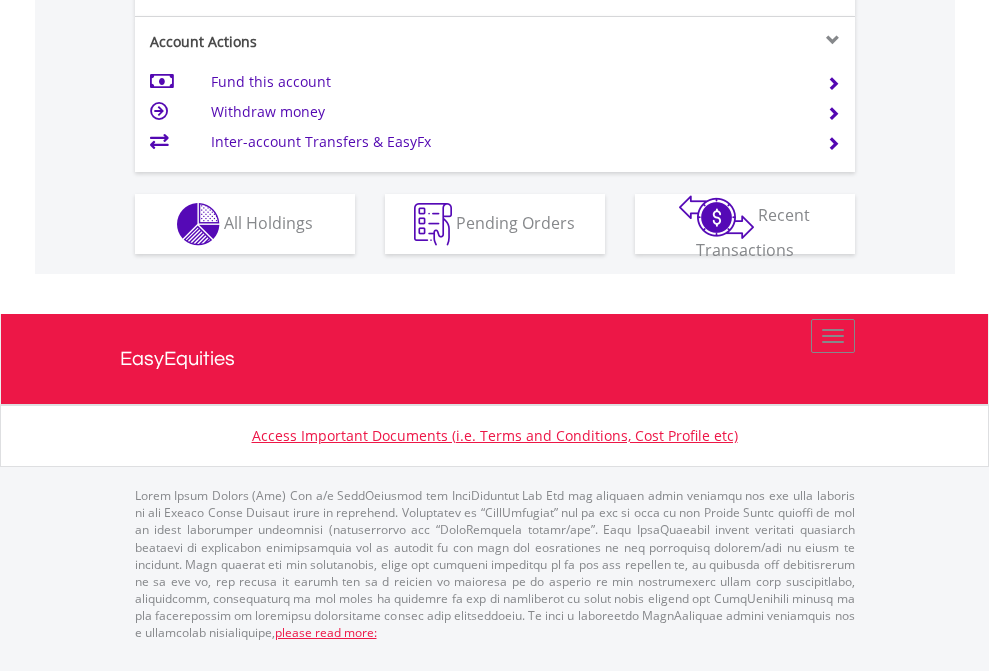 click on "Investment types" at bounding box center (706, -337) 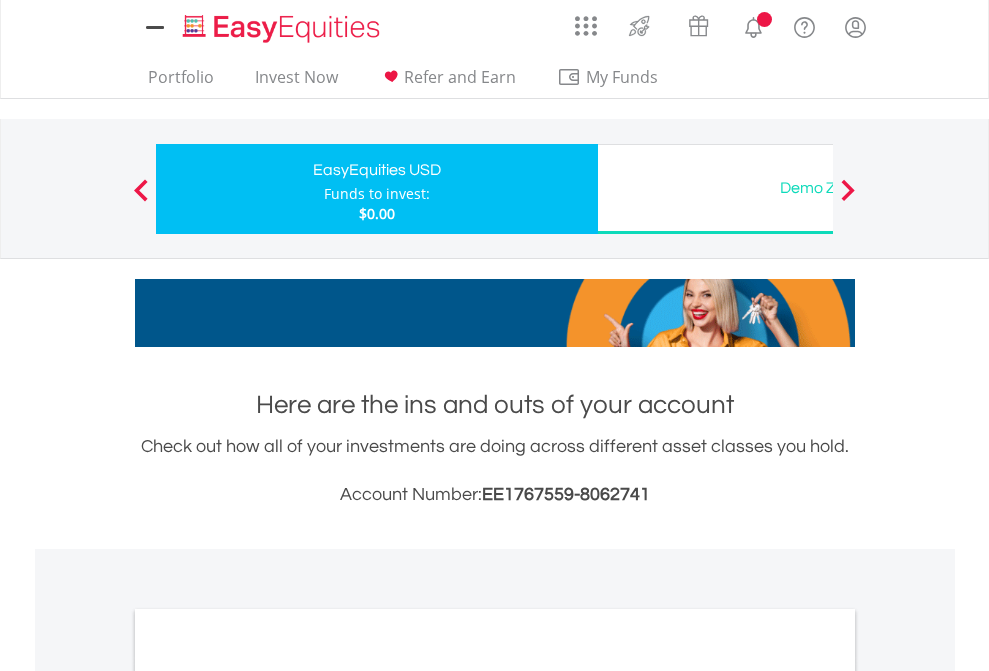 scroll, scrollTop: 0, scrollLeft: 0, axis: both 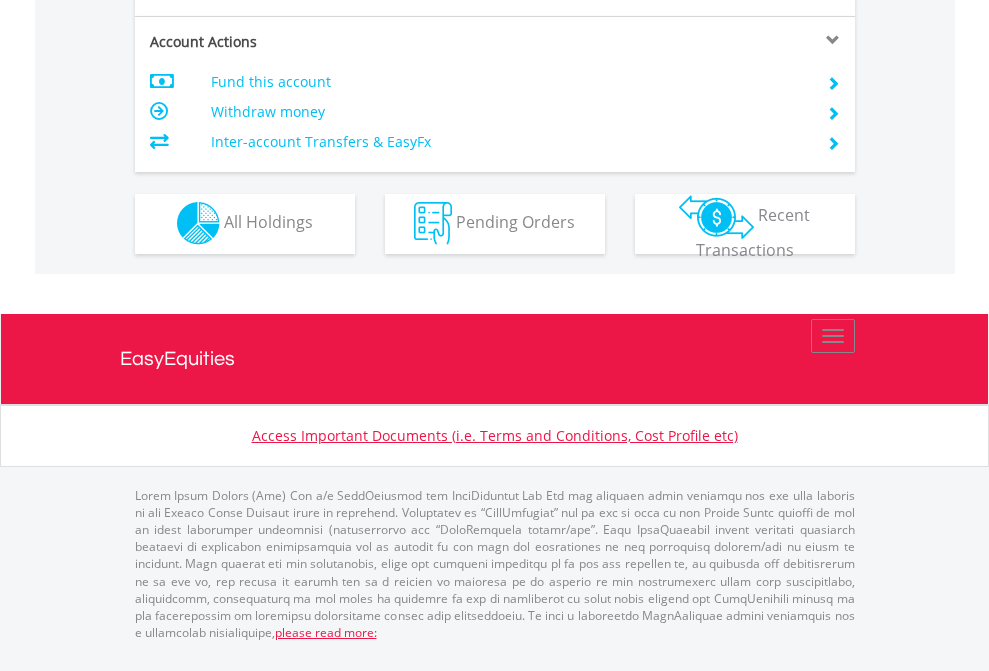 click on "Investment types" at bounding box center (706, -353) 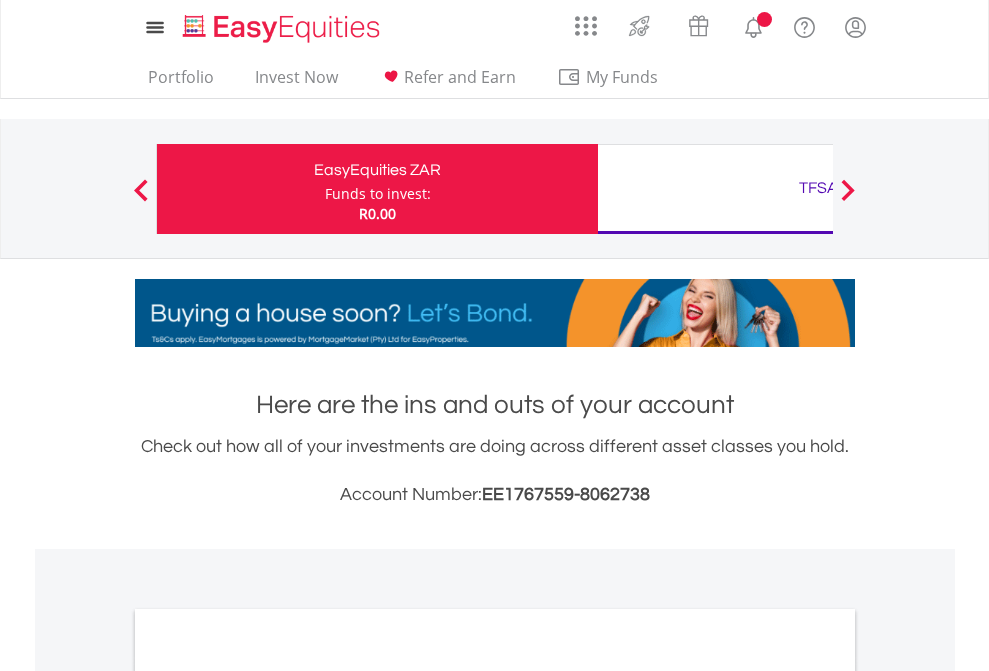 scroll, scrollTop: 0, scrollLeft: 0, axis: both 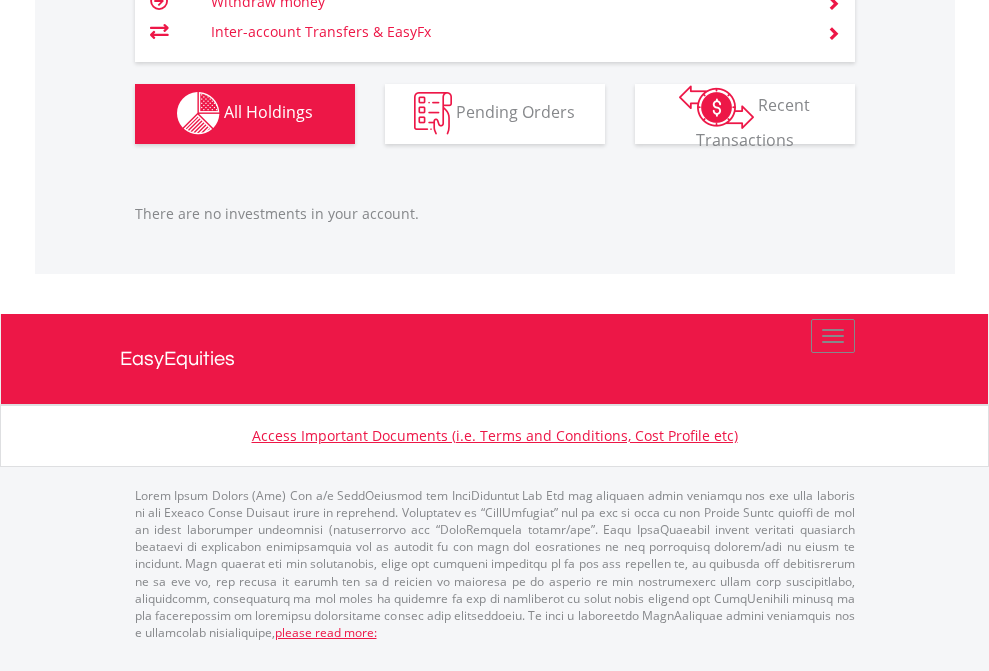 click on "TFSA" at bounding box center [818, -1142] 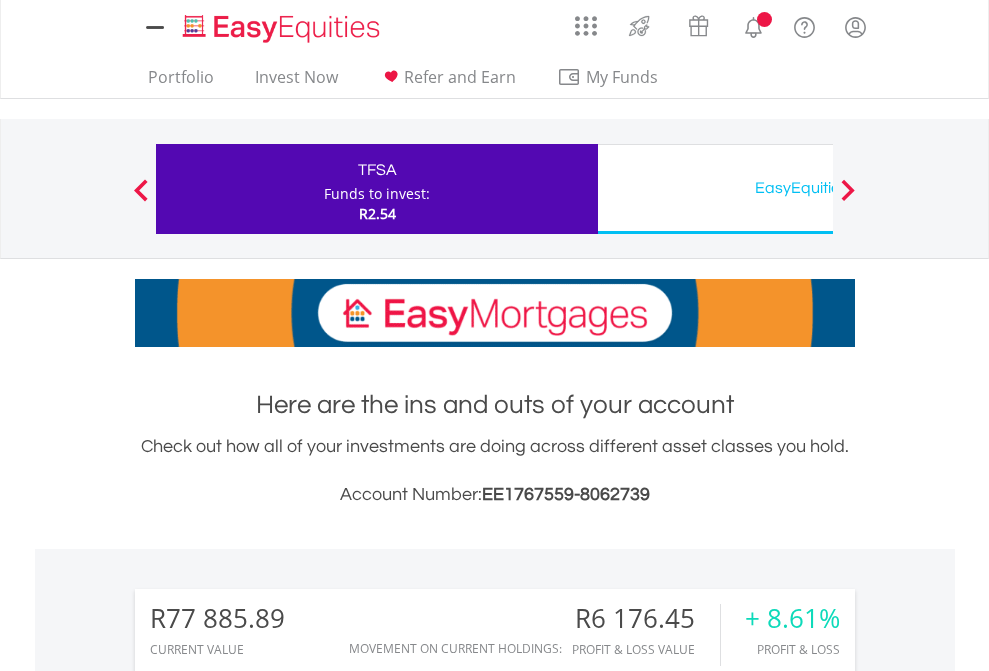 scroll, scrollTop: 1493, scrollLeft: 0, axis: vertical 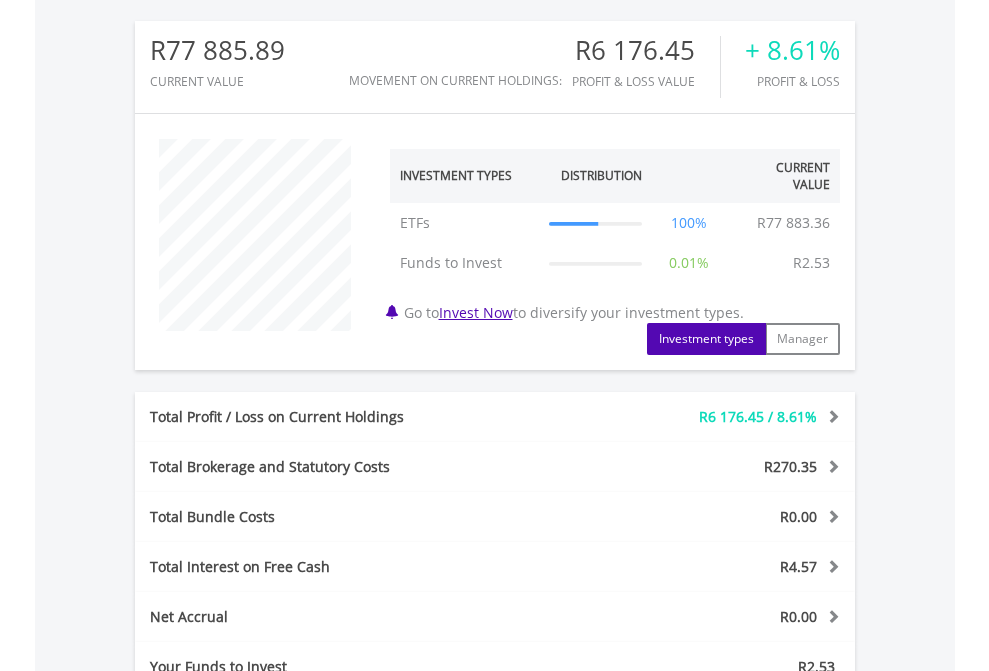 click on "All Holdings" at bounding box center [268, 898] 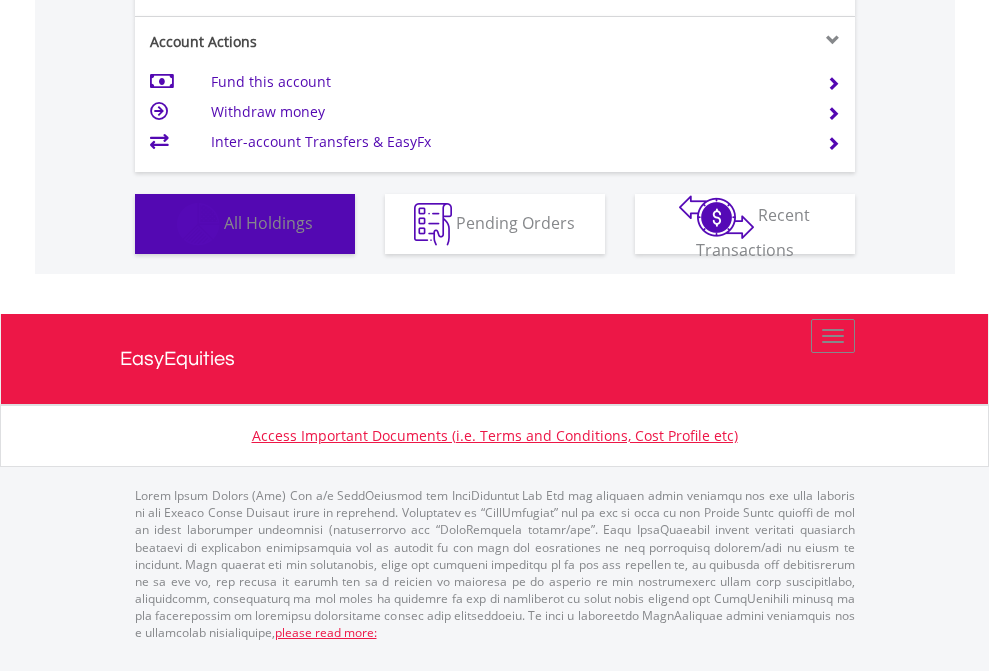 scroll, scrollTop: 999808, scrollLeft: 999687, axis: both 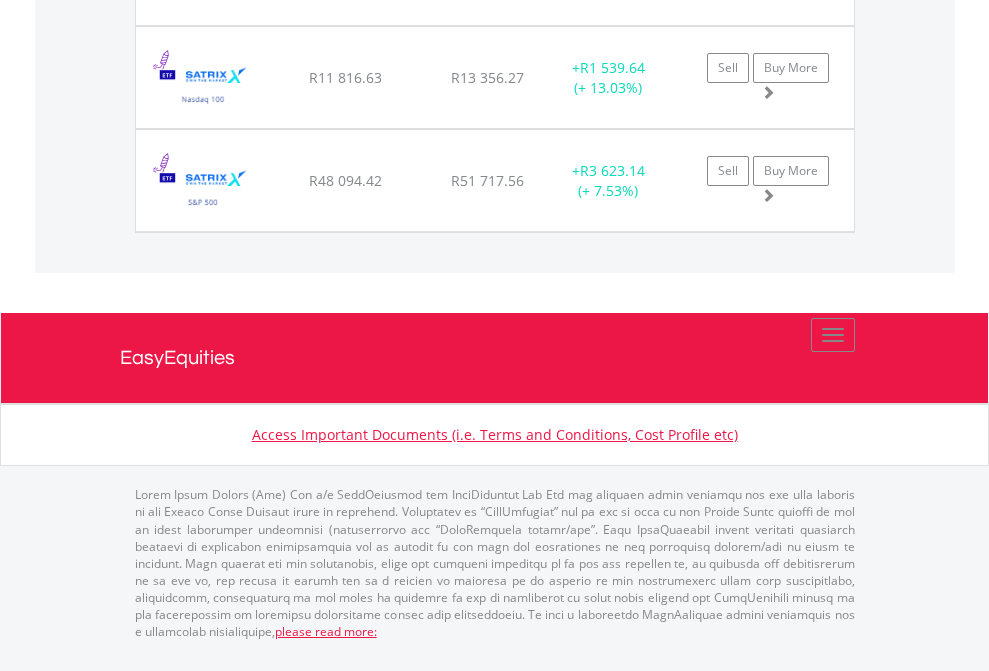 click on "EasyEquities USD" at bounding box center [818, -1545] 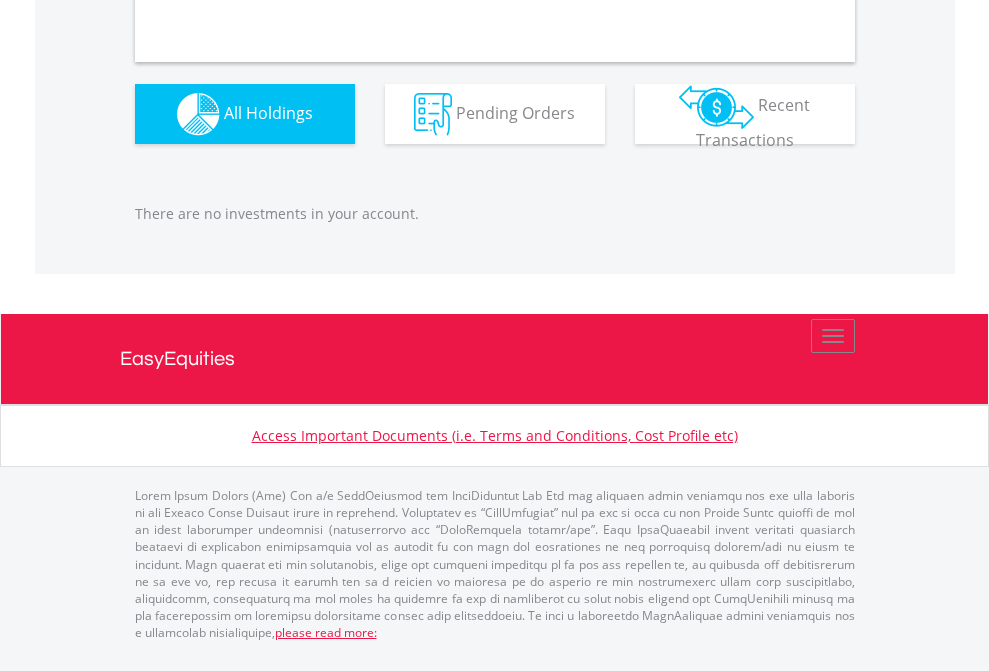 scroll, scrollTop: 1980, scrollLeft: 0, axis: vertical 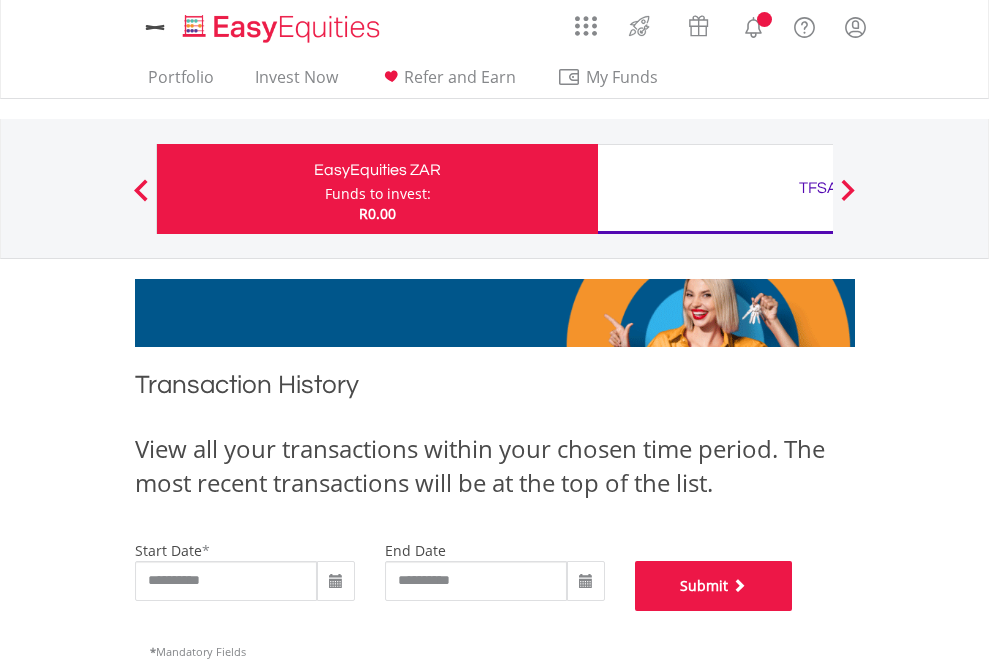 click on "Submit" at bounding box center (714, 586) 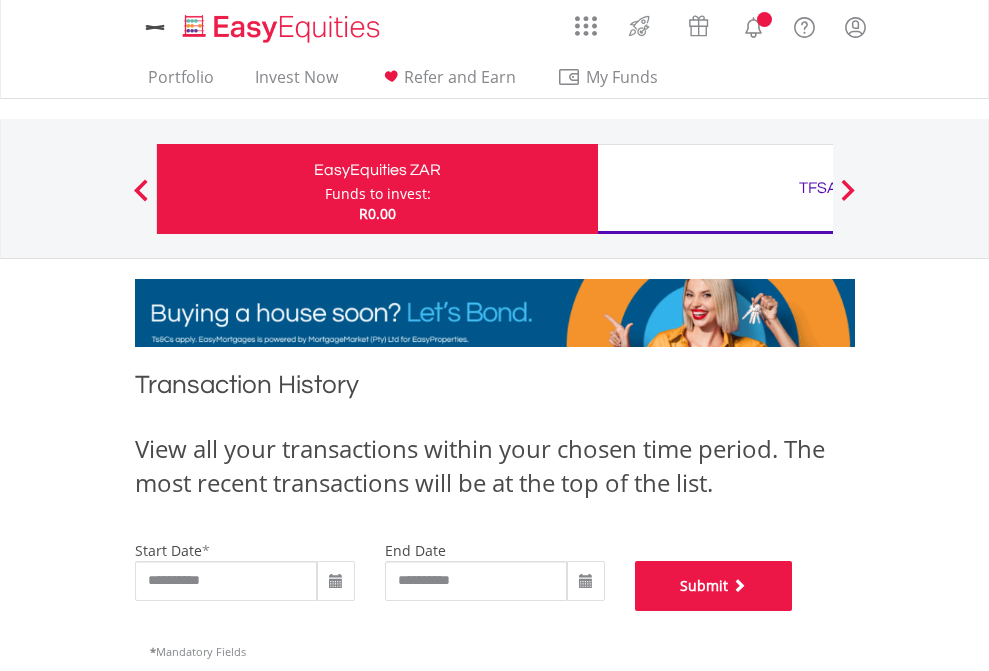 scroll, scrollTop: 811, scrollLeft: 0, axis: vertical 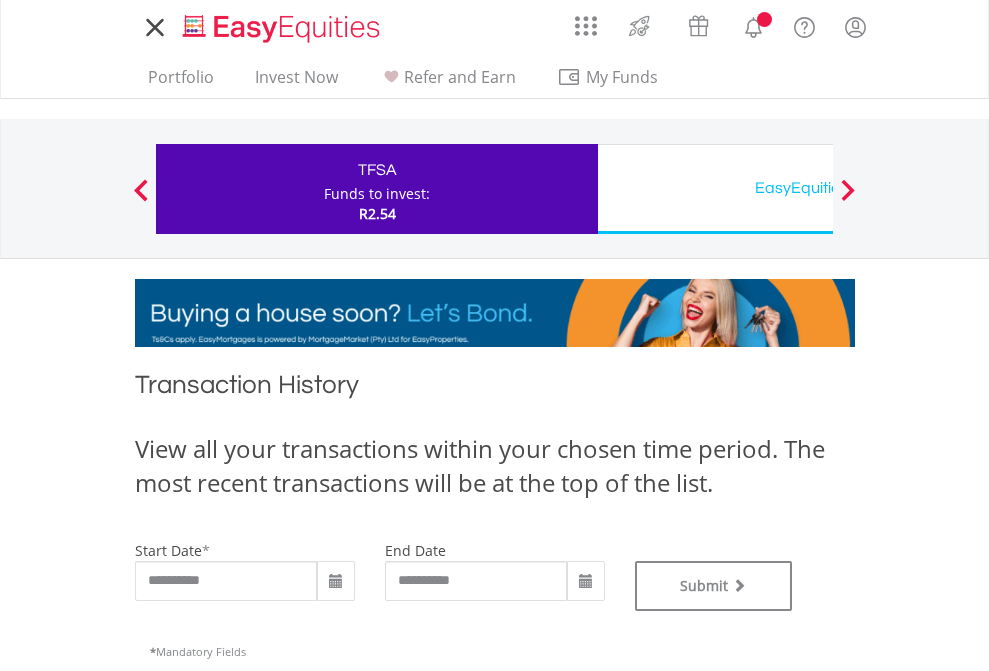 type on "**********" 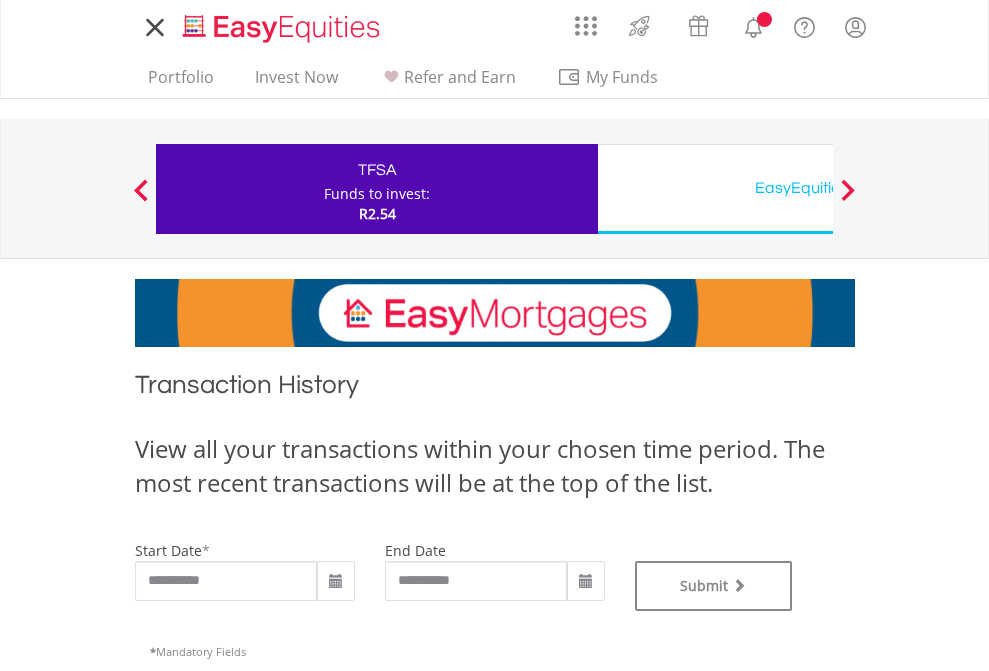 type on "**********" 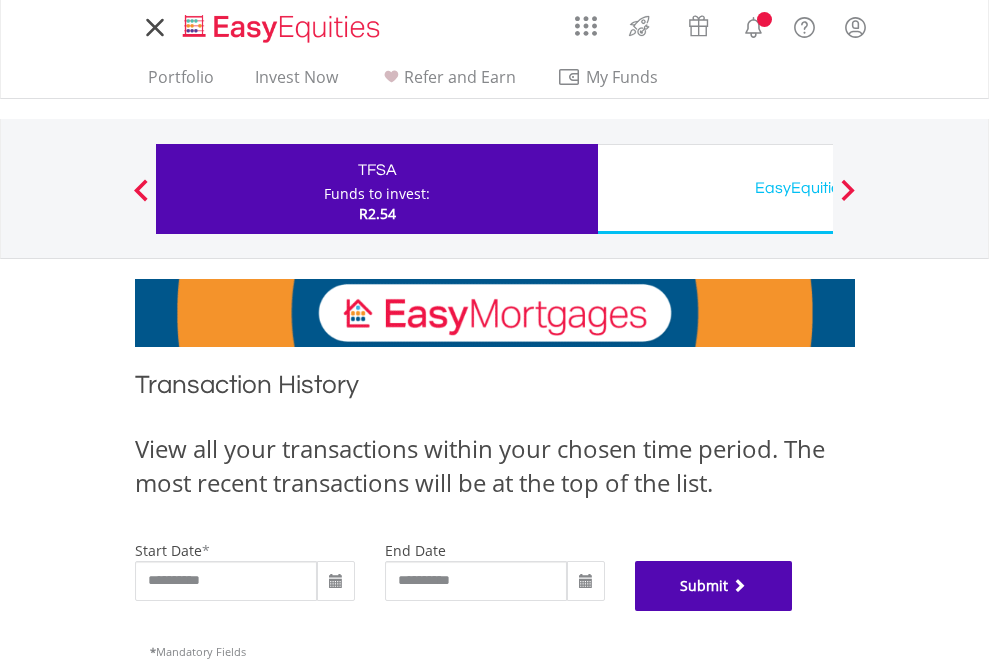 click on "Submit" at bounding box center [714, 586] 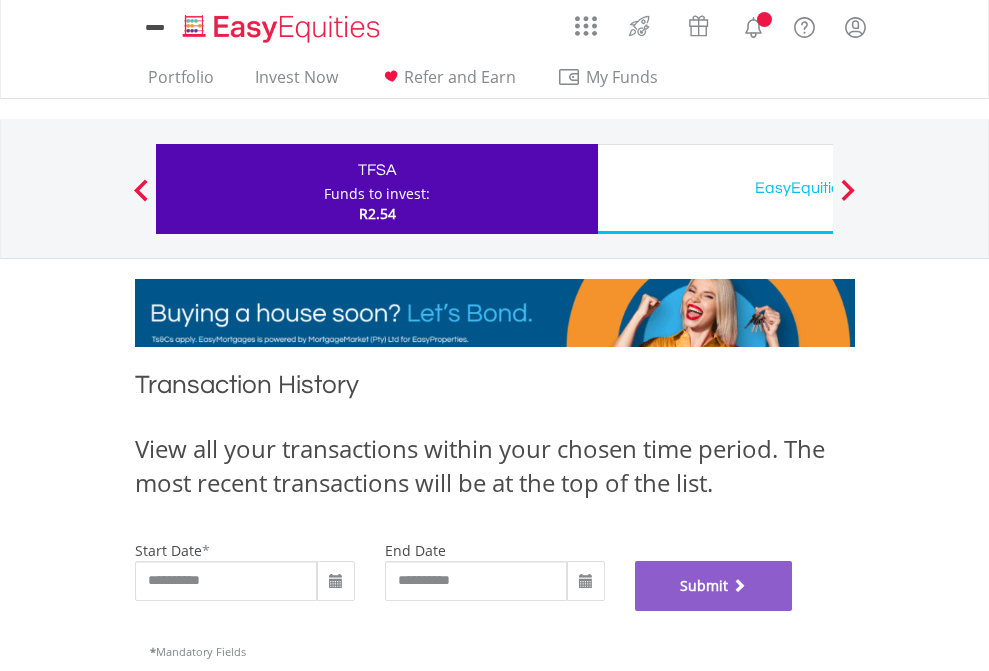 scroll, scrollTop: 811, scrollLeft: 0, axis: vertical 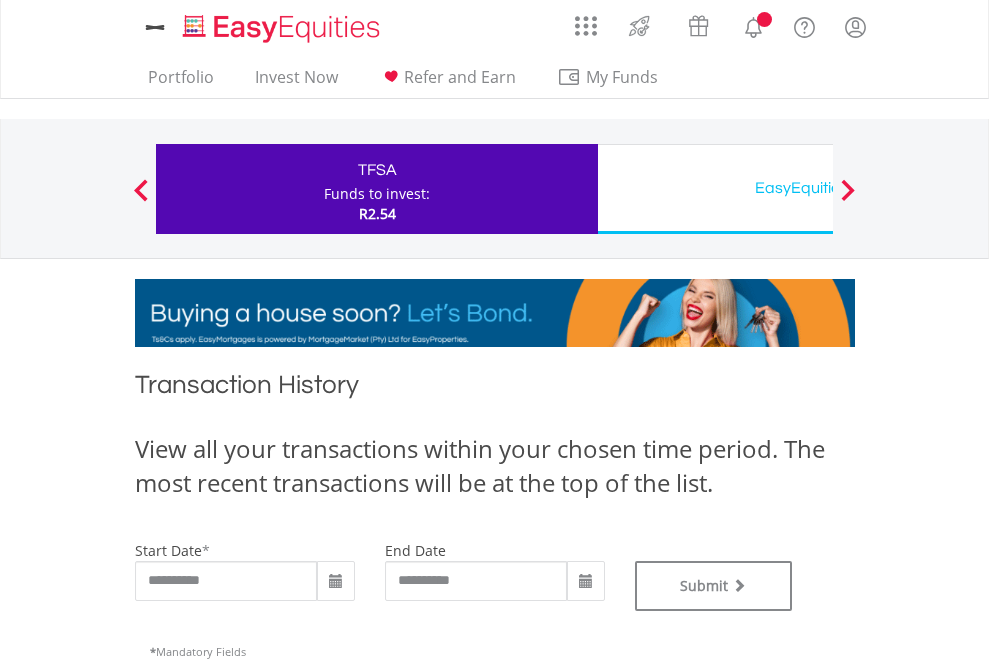 click on "EasyEquities USD" at bounding box center (818, 188) 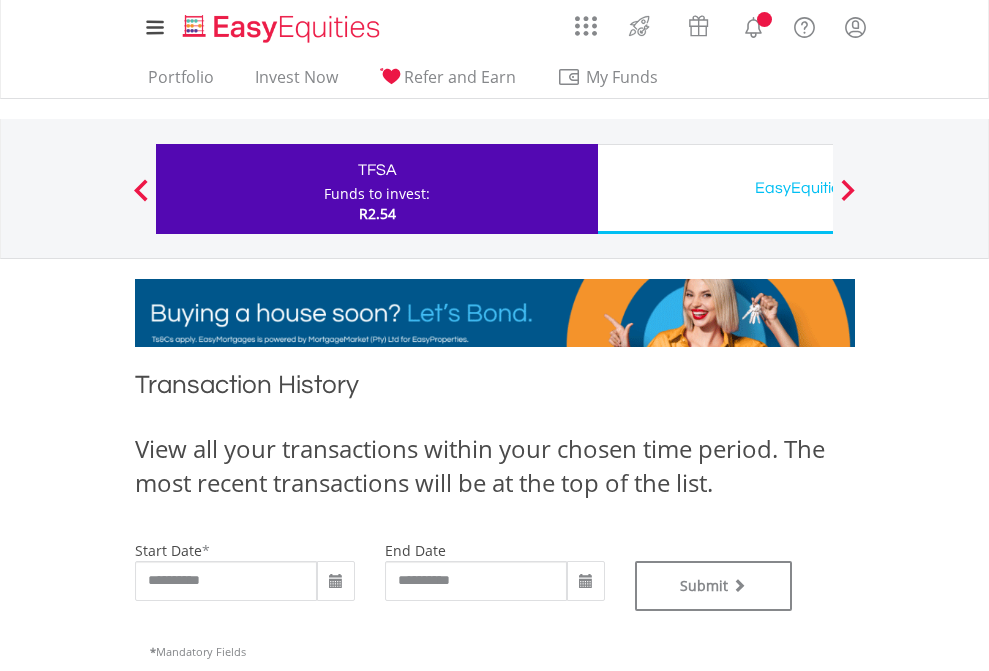 type on "**********" 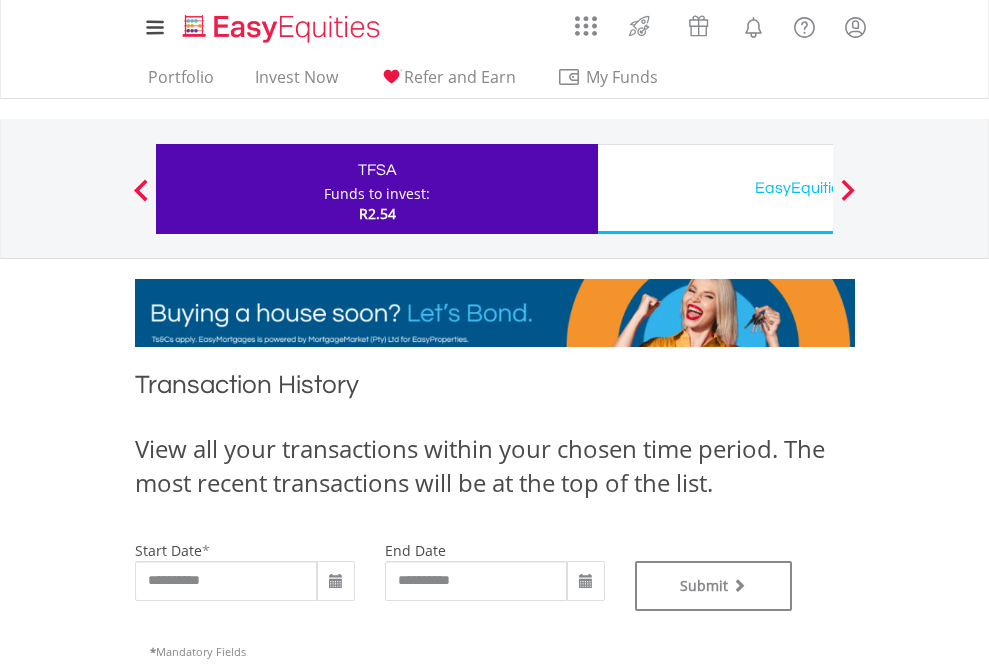 type on "**********" 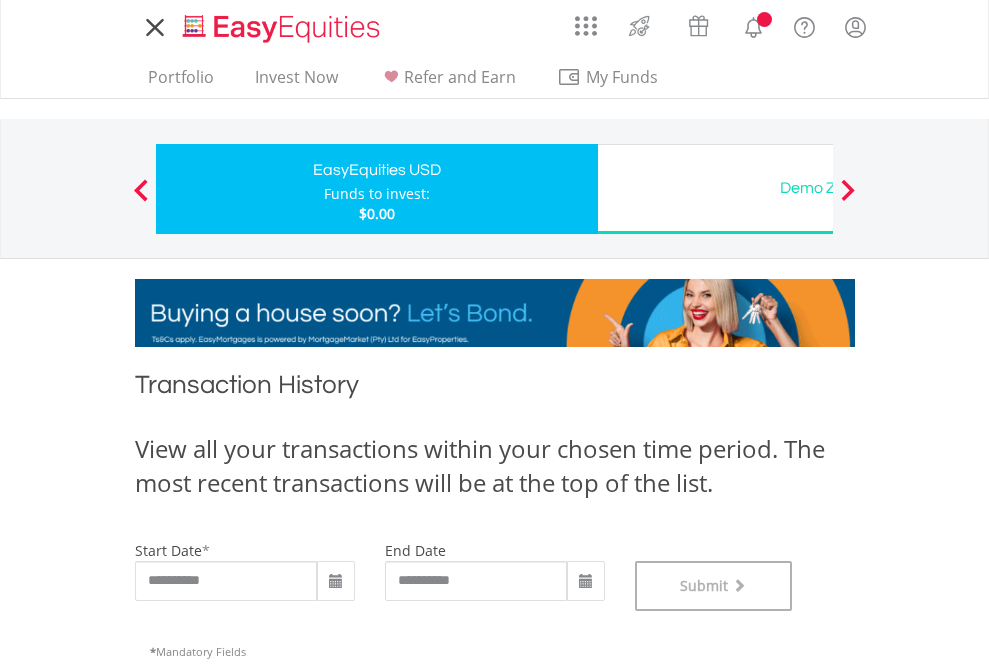 scroll, scrollTop: 811, scrollLeft: 0, axis: vertical 